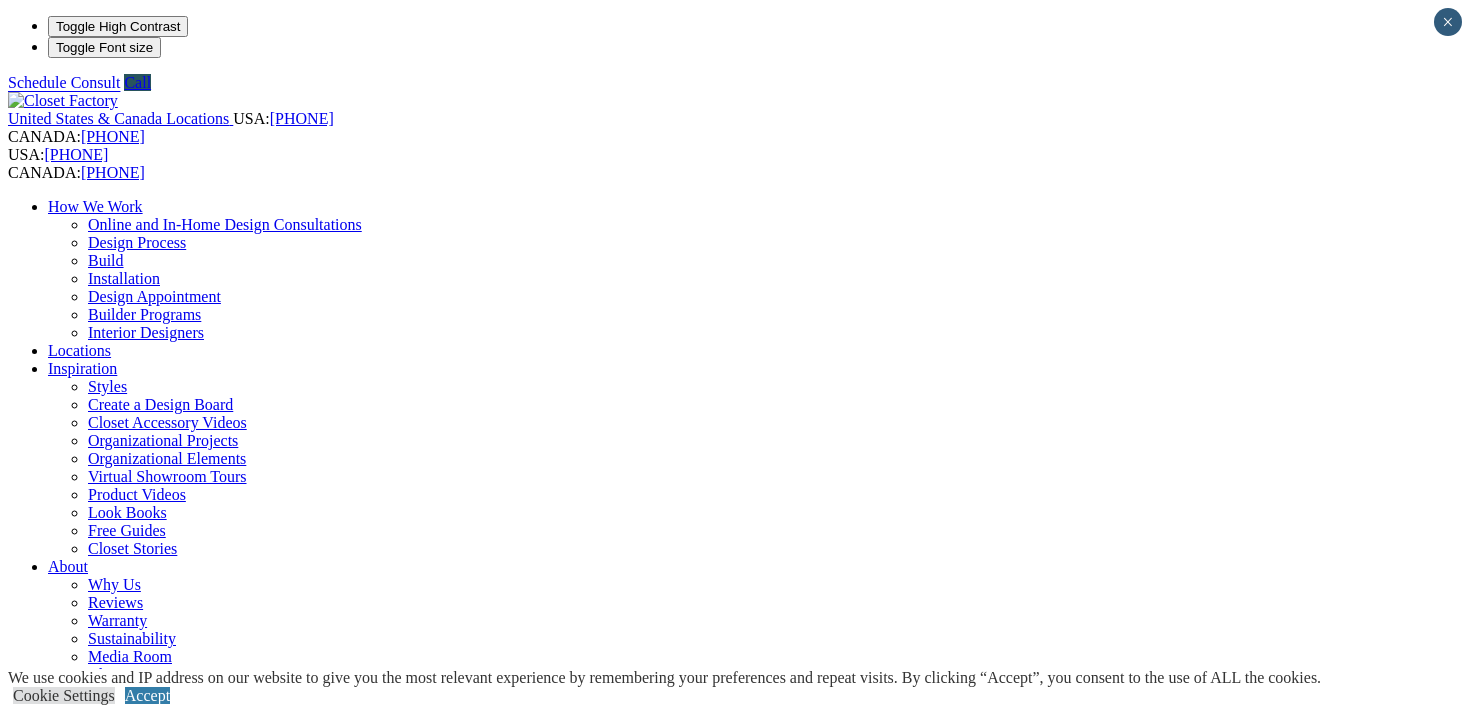 scroll, scrollTop: 5, scrollLeft: 0, axis: vertical 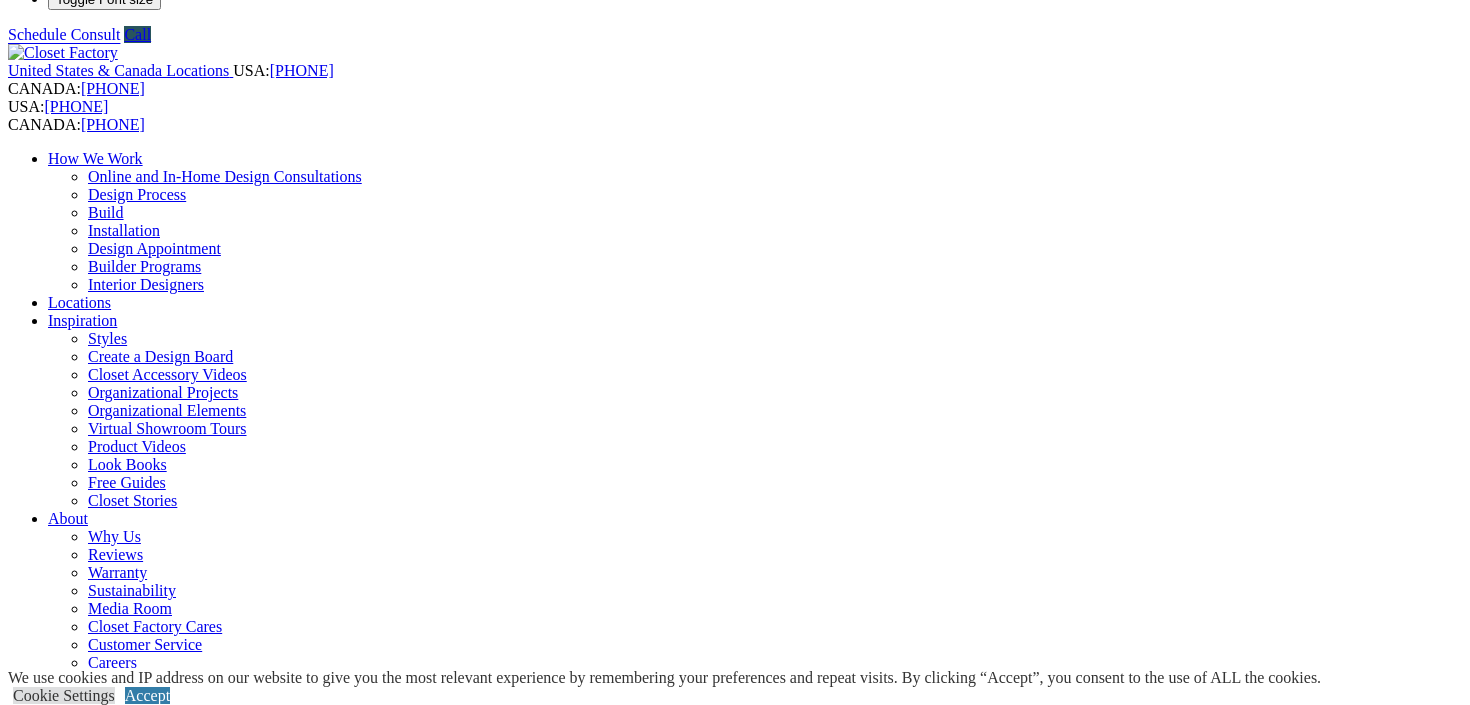 click on "Closet Organizers Dressing Rooms Finesse Systems Reach-in Closets Shoe Closets Walk-in Closets Wardrobe Closets Wood Closets" at bounding box center [755, 866] 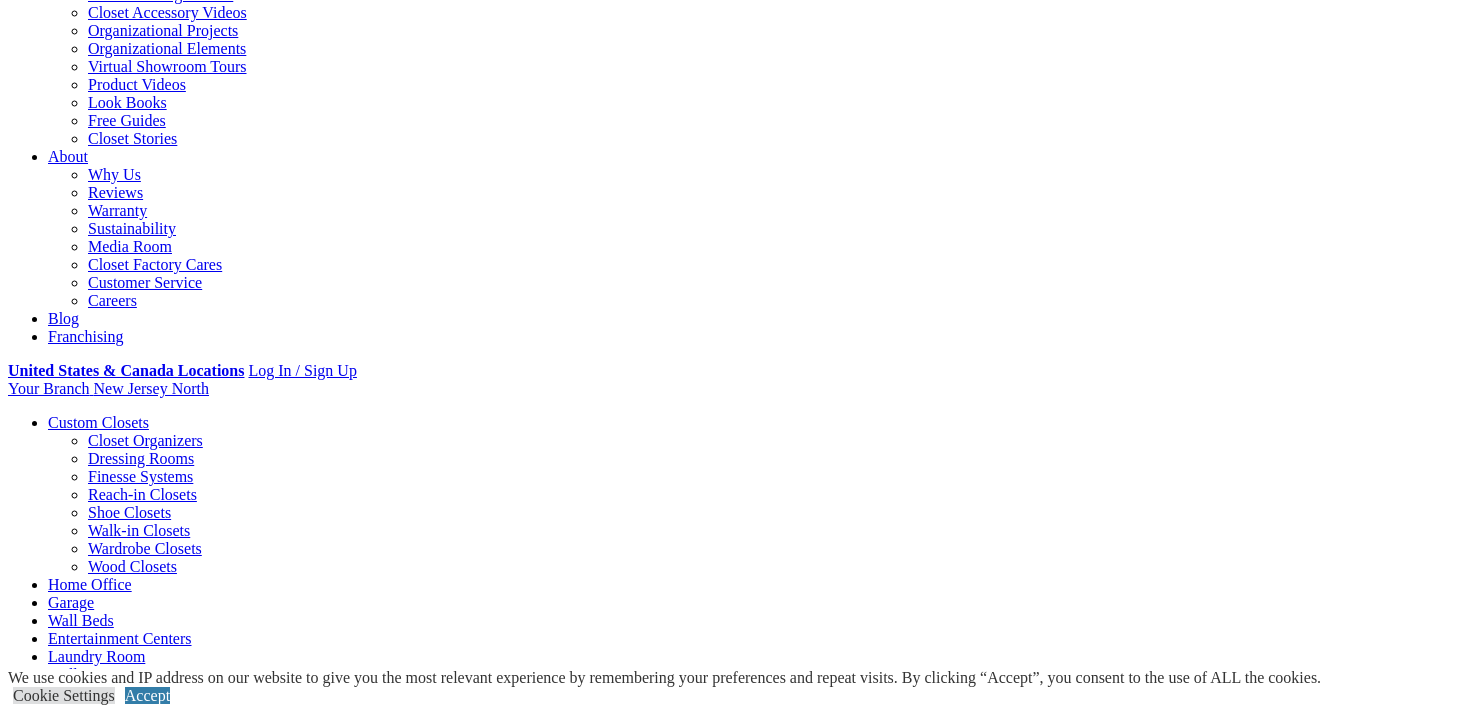 scroll, scrollTop: 501, scrollLeft: 0, axis: vertical 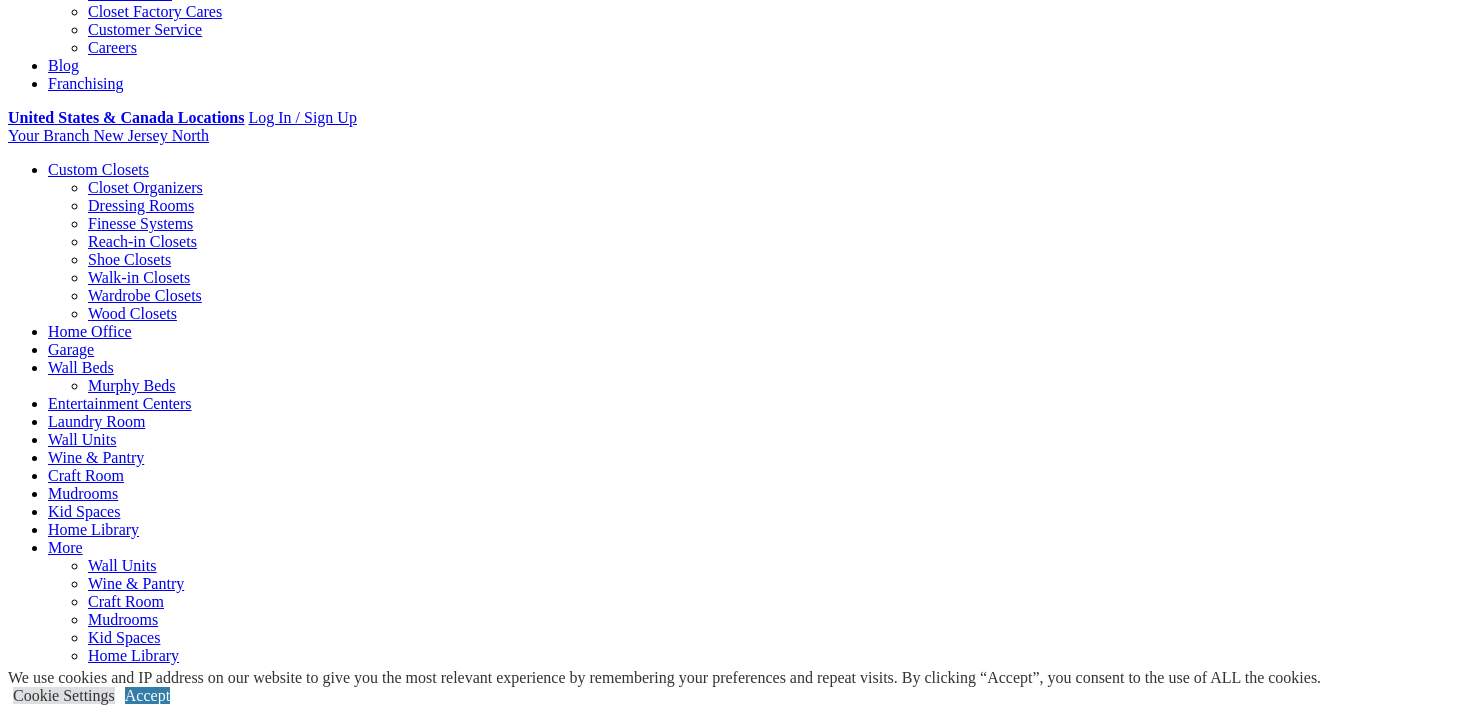 click on "Wood Closets" at bounding box center [132, 313] 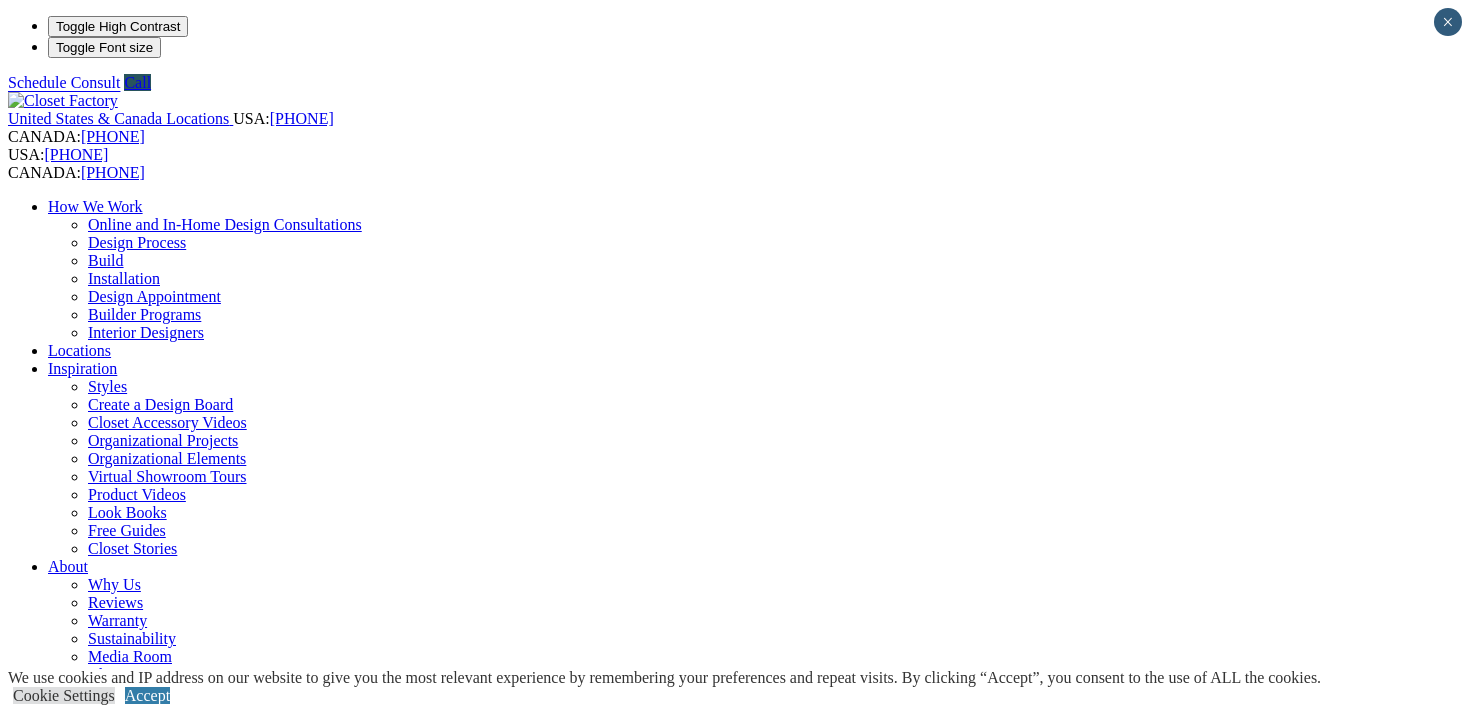 scroll, scrollTop: 0, scrollLeft: 0, axis: both 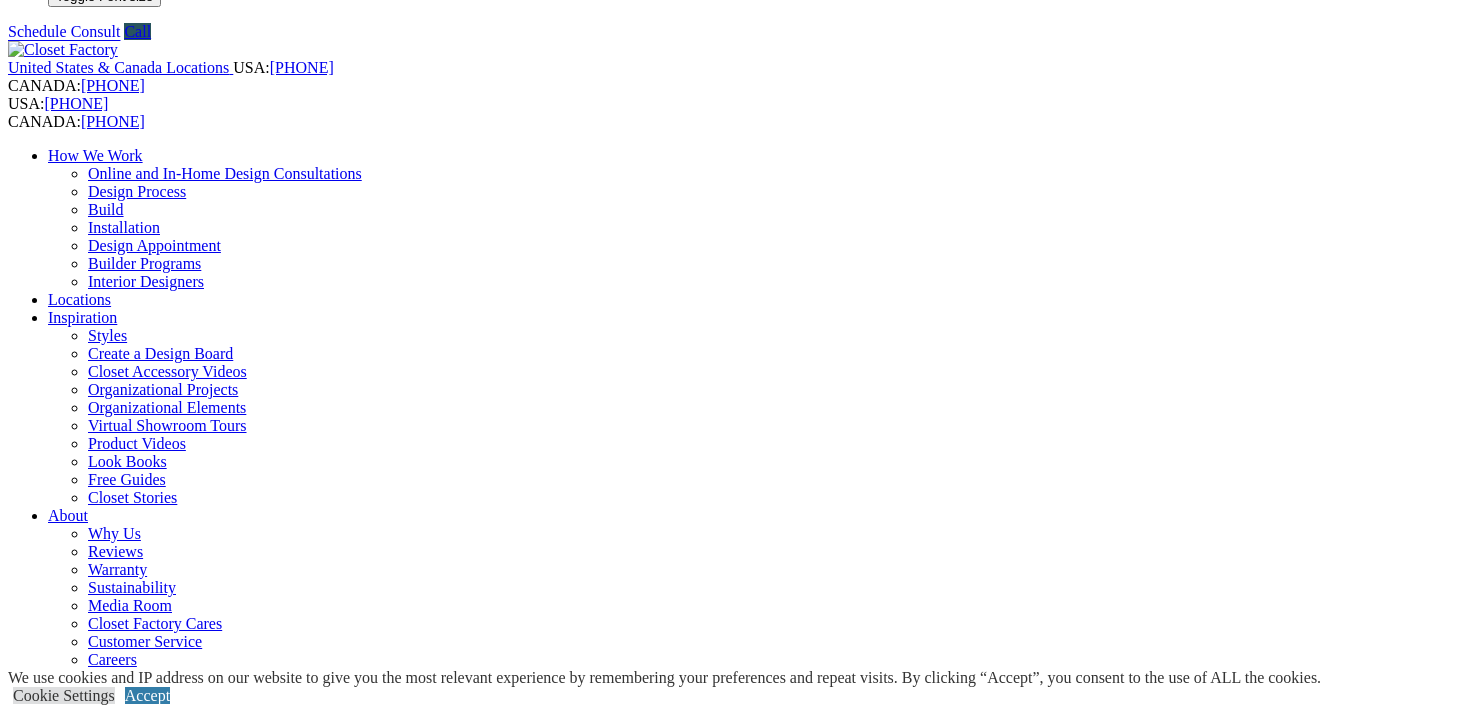 click at bounding box center [164, 1301] 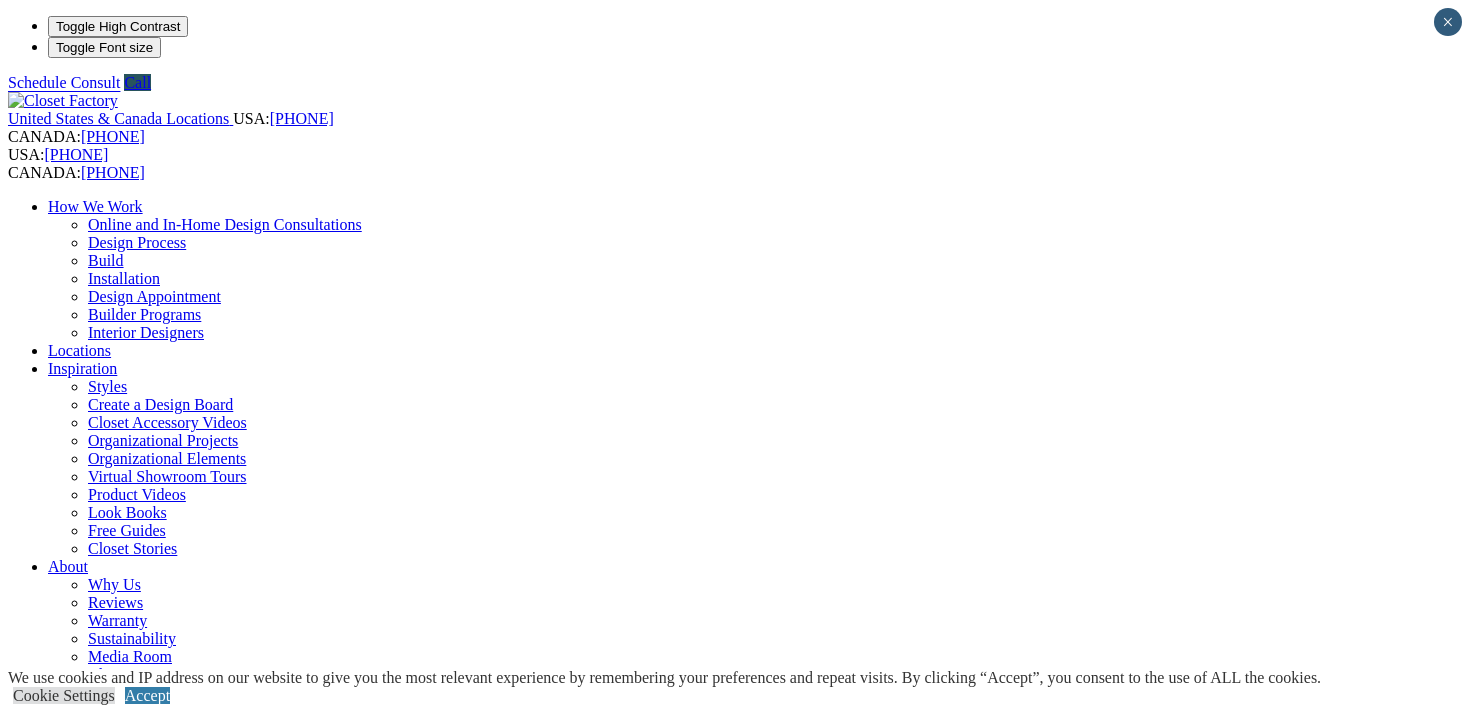scroll, scrollTop: 0, scrollLeft: 0, axis: both 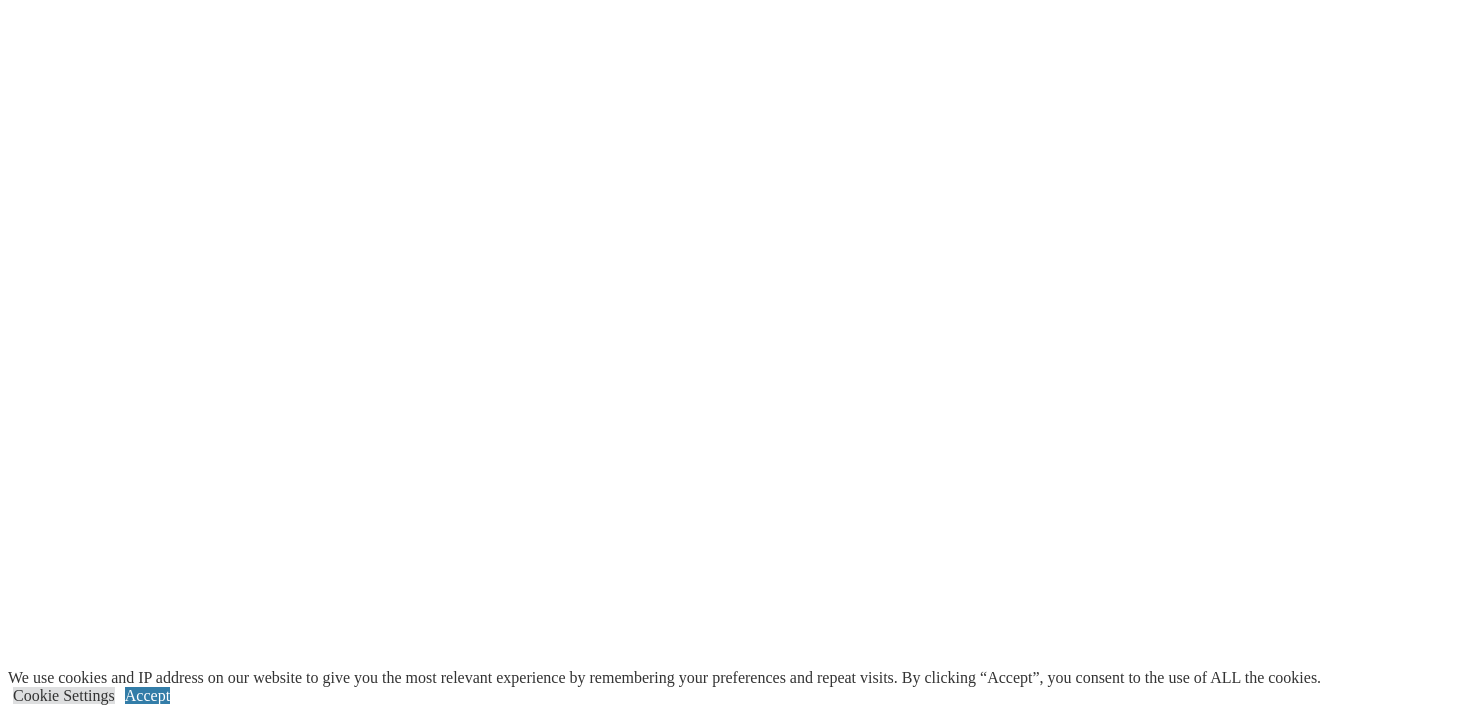 click at bounding box center [-715, 1520] 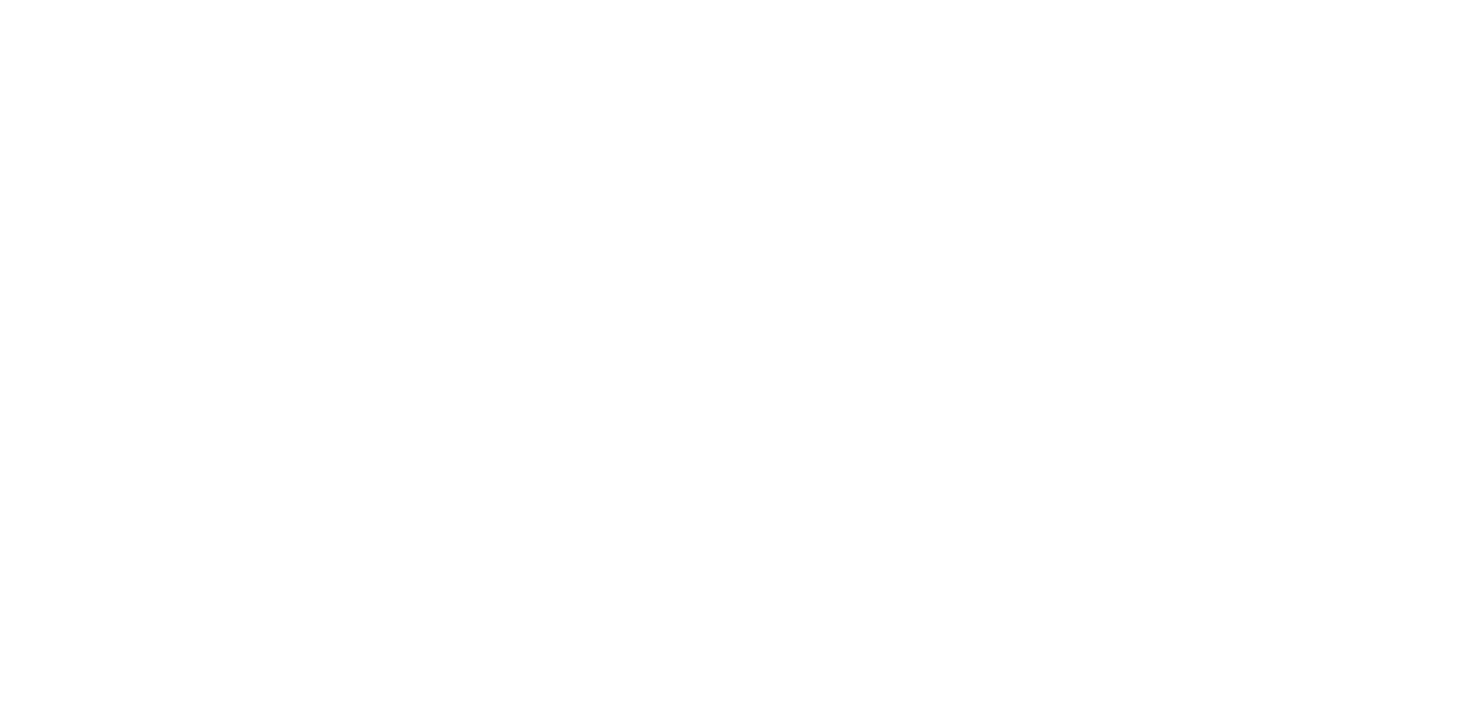 click at bounding box center (8, 9525) 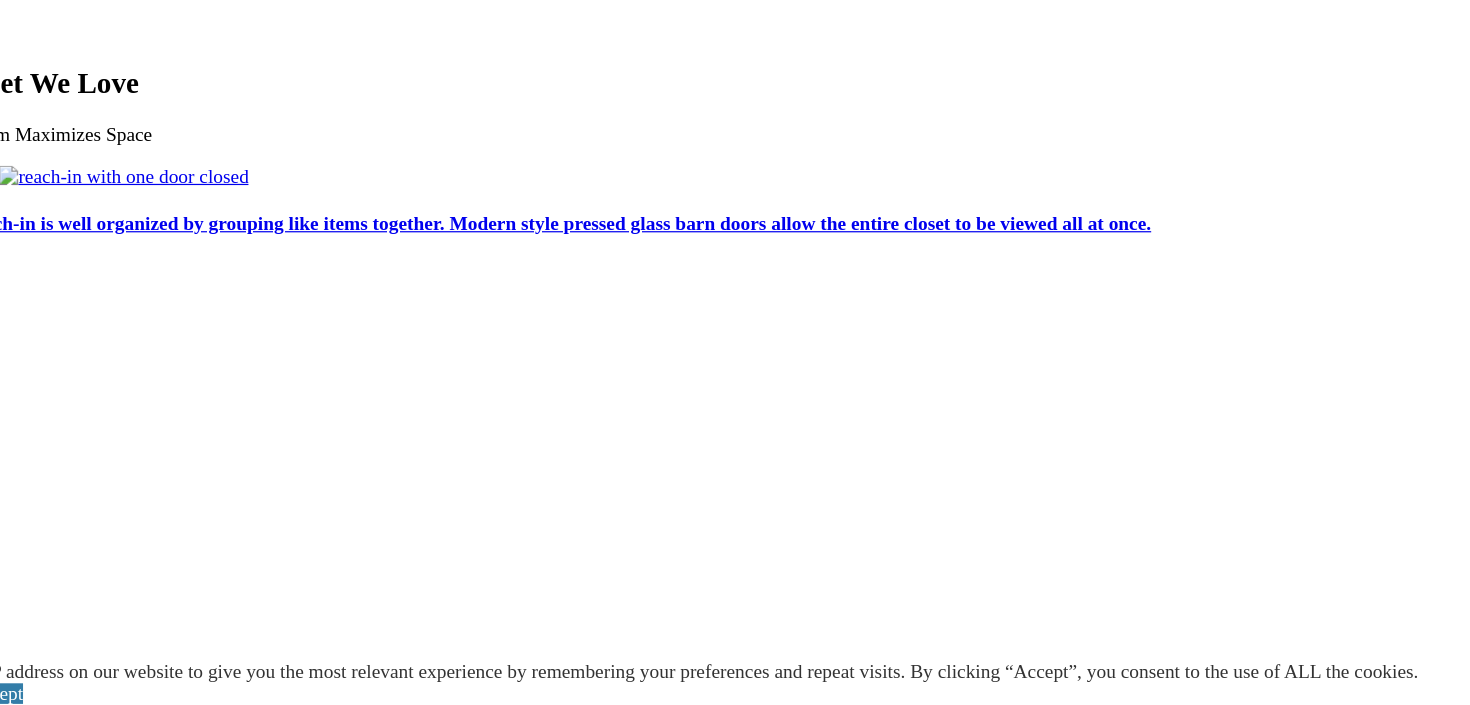 scroll, scrollTop: 3546, scrollLeft: 0, axis: vertical 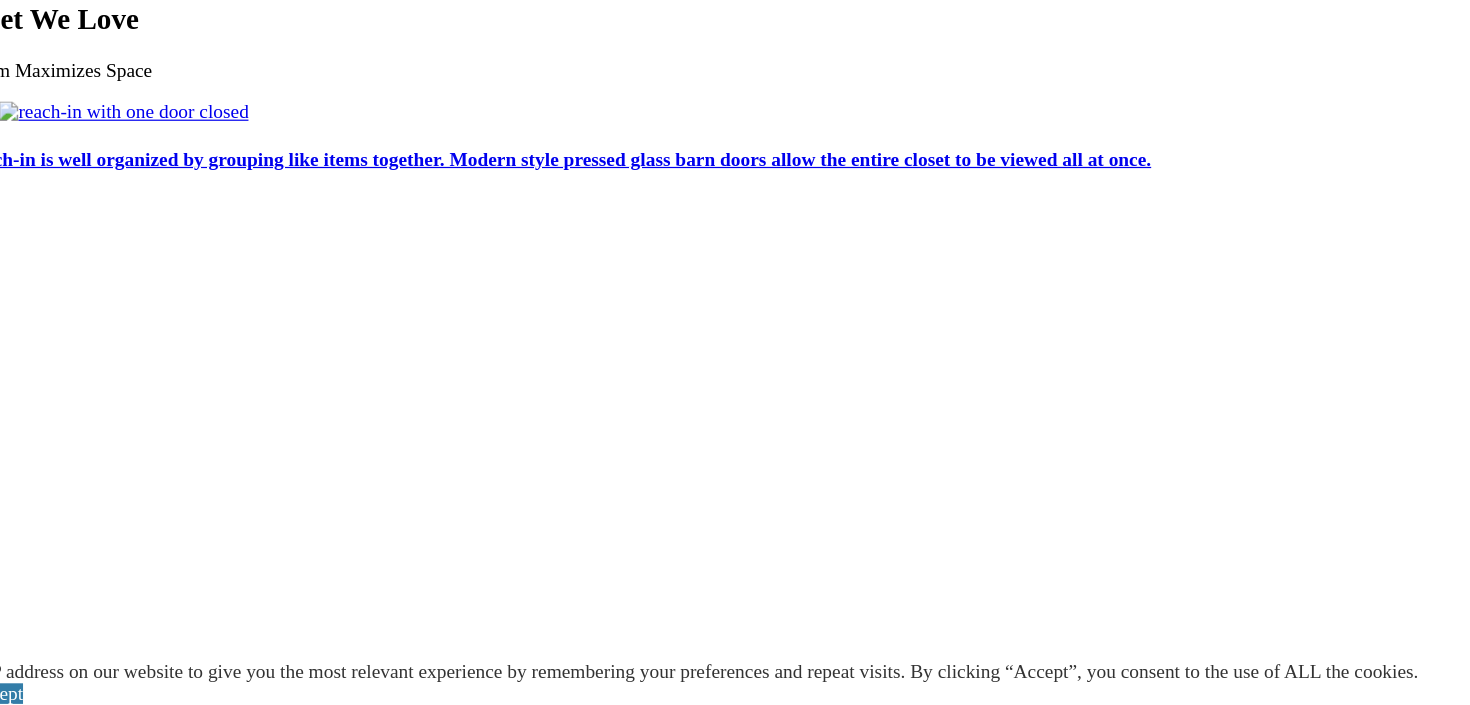 click on "Custom Closets vs. DIY Closet Kits" at bounding box center [735, 3038] 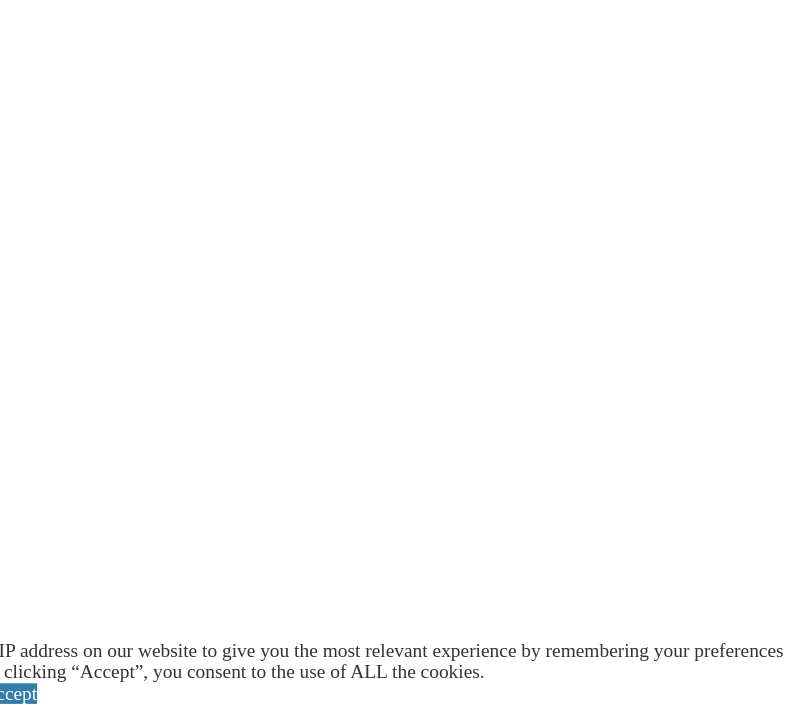 scroll, scrollTop: 3789, scrollLeft: 0, axis: vertical 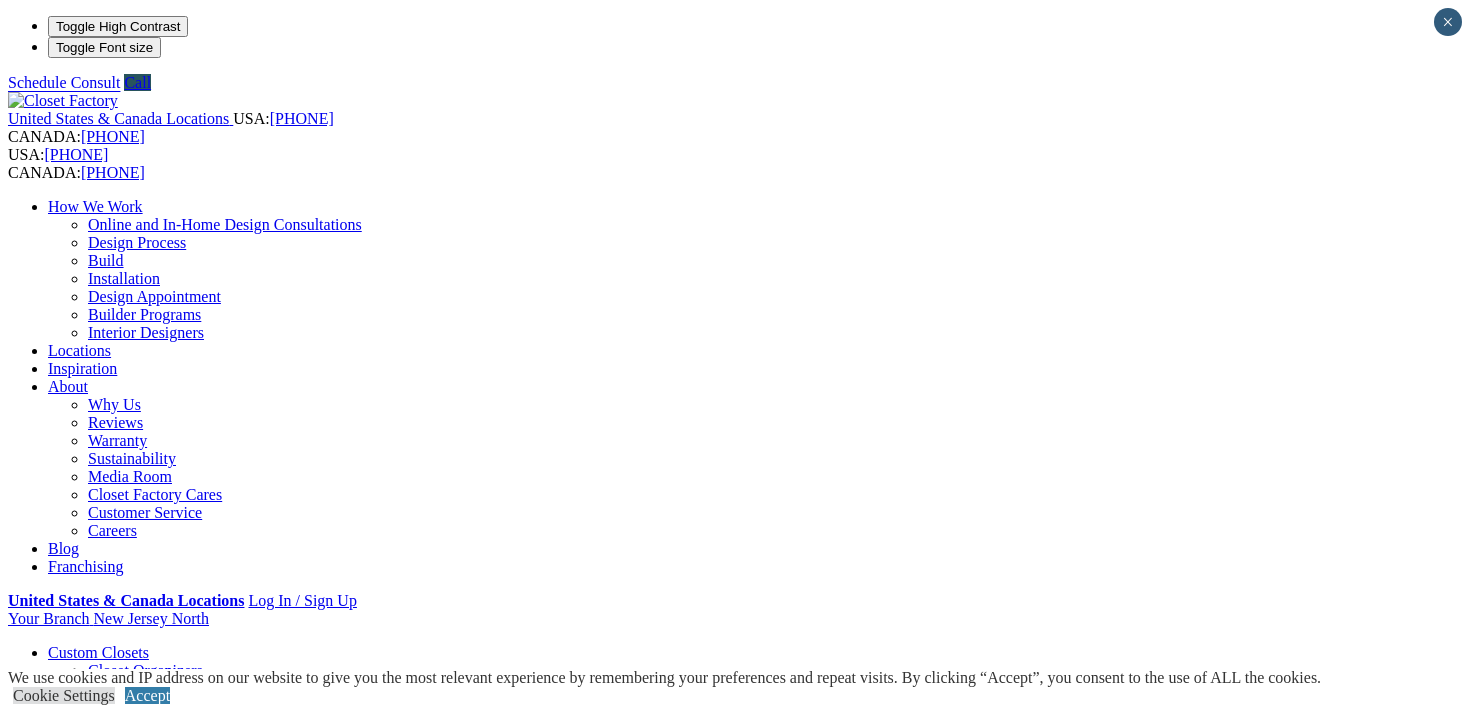 click on "Design Process" at bounding box center [137, 242] 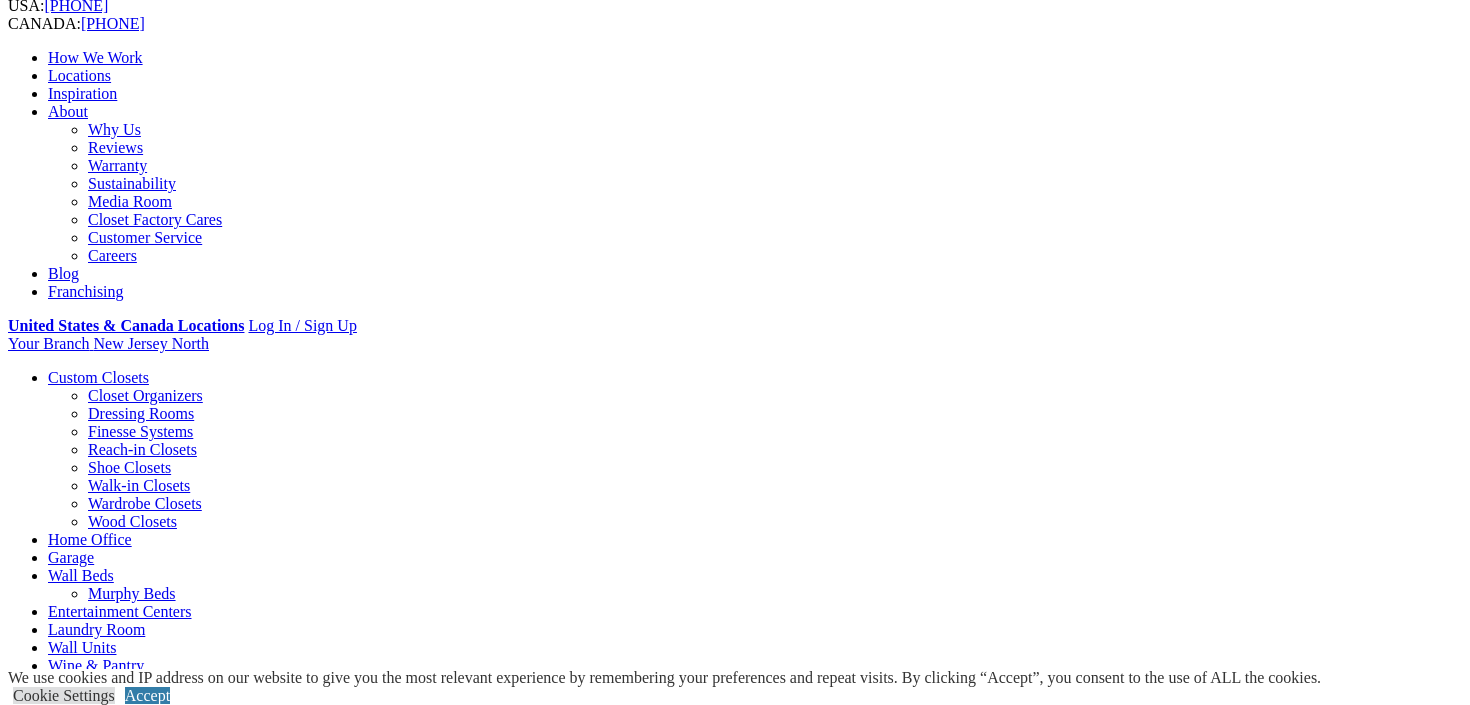 scroll, scrollTop: 151, scrollLeft: 0, axis: vertical 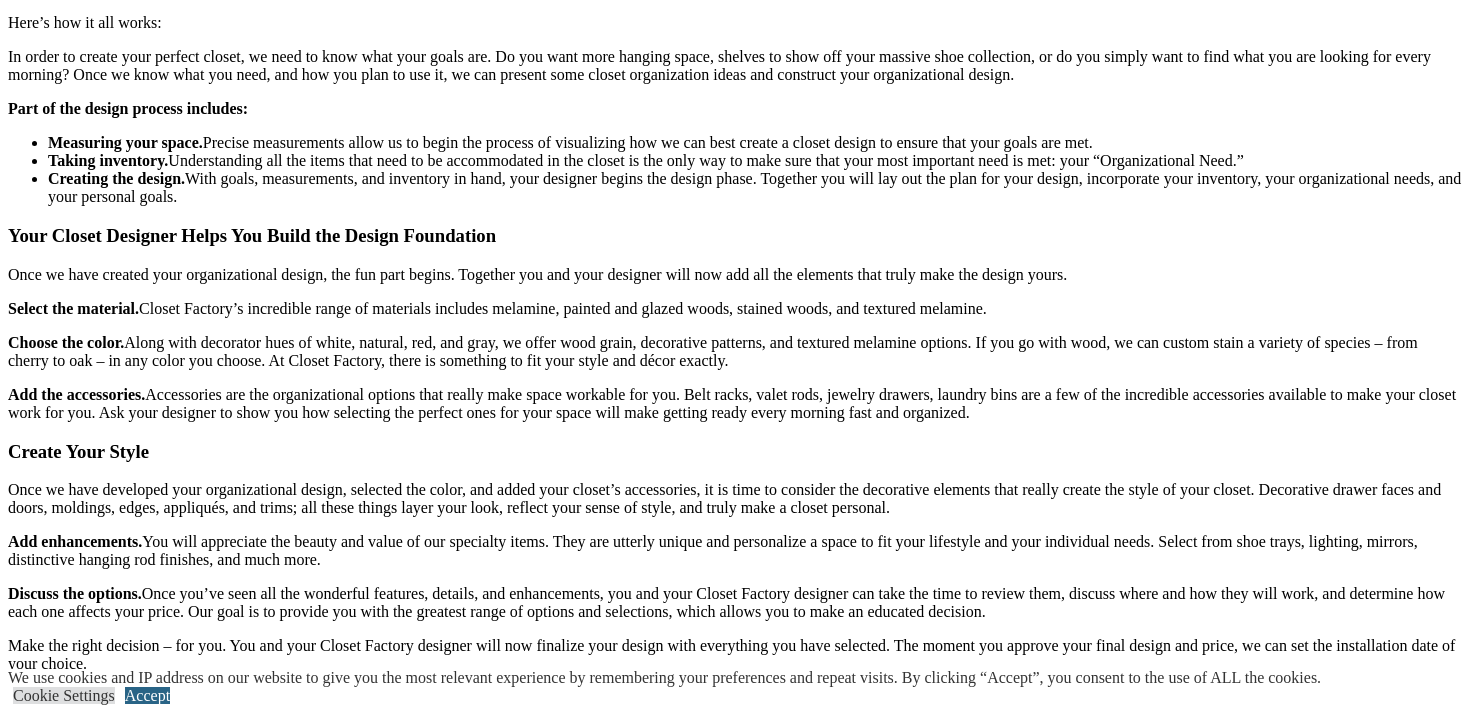 click on "Accept" at bounding box center [147, 695] 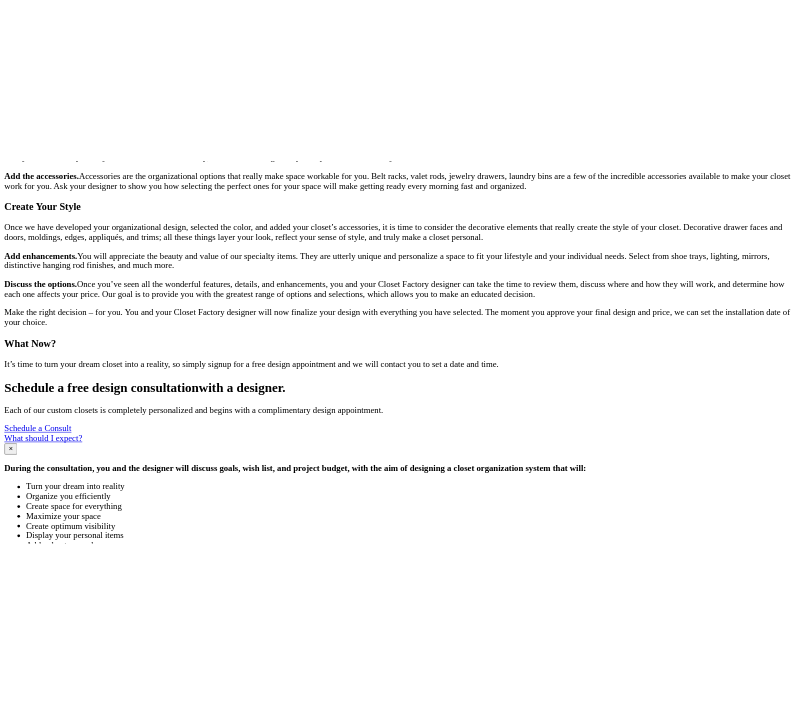 scroll, scrollTop: 2307, scrollLeft: 0, axis: vertical 